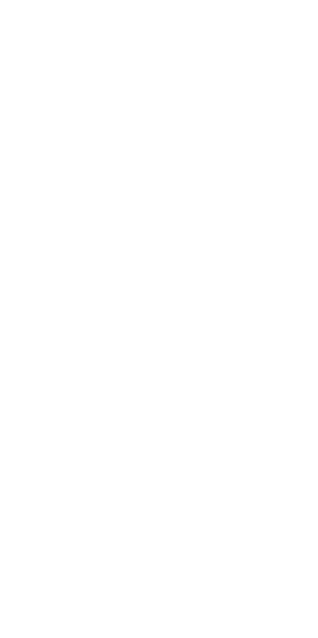 scroll, scrollTop: 0, scrollLeft: 0, axis: both 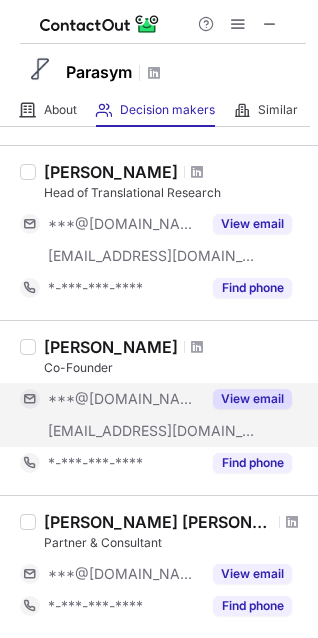 click on "View email" at bounding box center (252, 399) 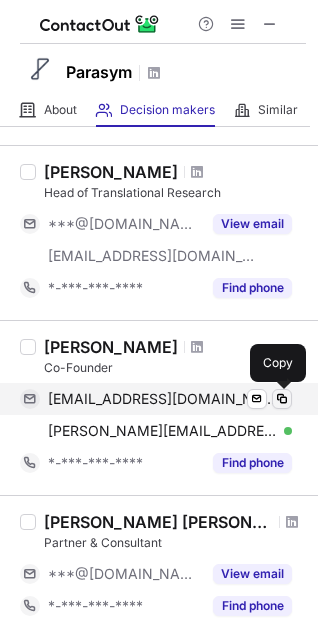 click at bounding box center (282, 399) 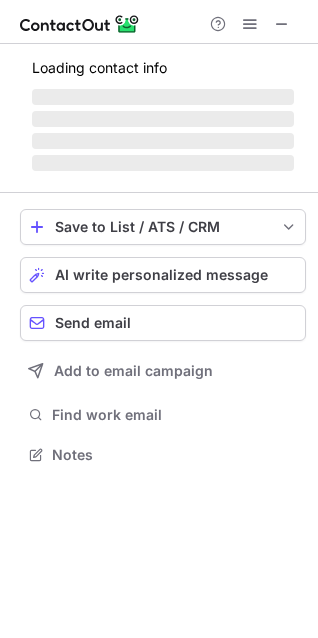 scroll, scrollTop: 10, scrollLeft: 10, axis: both 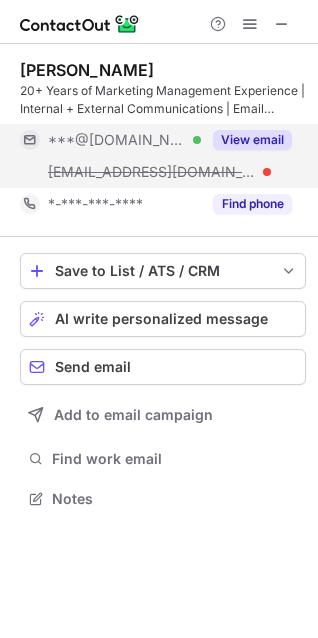 click on "View email" at bounding box center [252, 140] 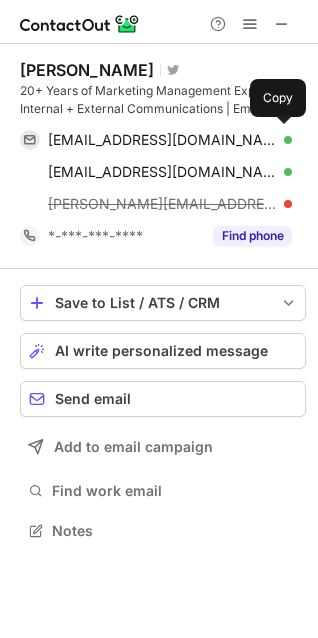scroll, scrollTop: 10, scrollLeft: 10, axis: both 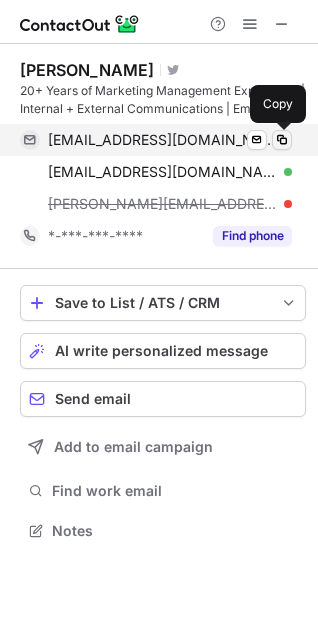 click at bounding box center [282, 140] 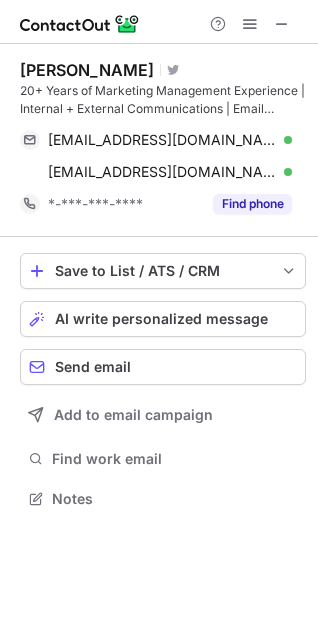 scroll, scrollTop: 435, scrollLeft: 318, axis: both 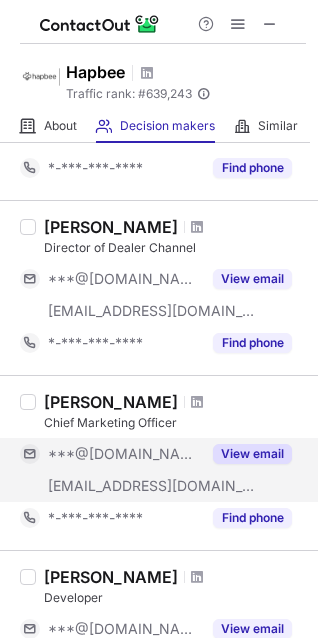 click on "View email" at bounding box center (252, 454) 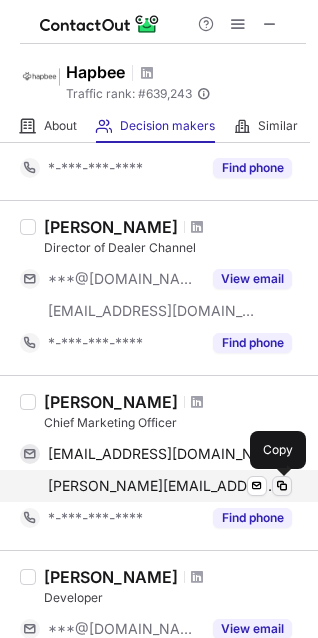 click at bounding box center (282, 486) 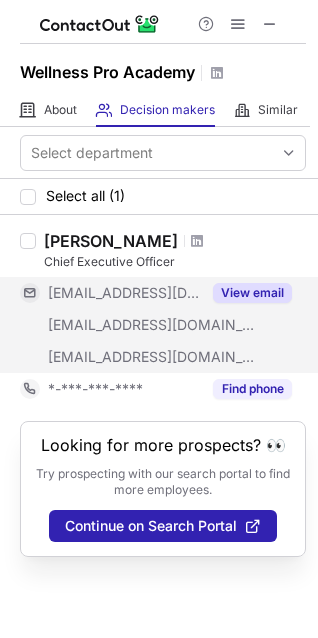 click on "View email" at bounding box center [252, 293] 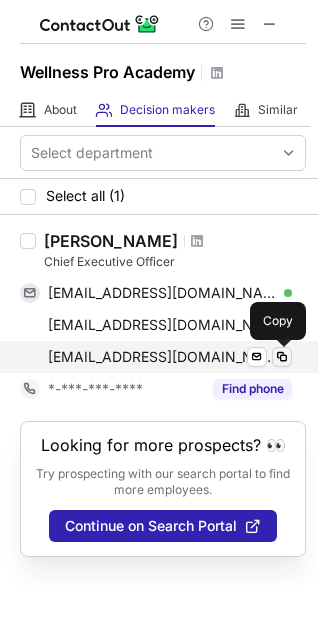 click at bounding box center (282, 357) 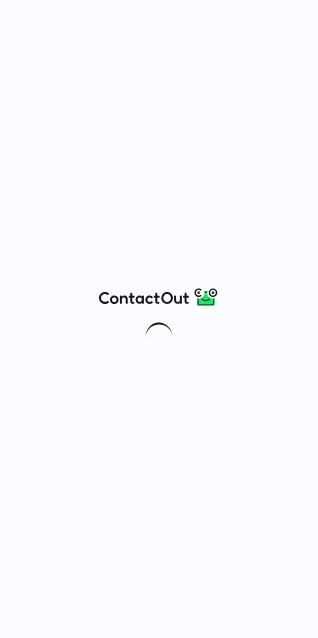 scroll, scrollTop: 0, scrollLeft: 0, axis: both 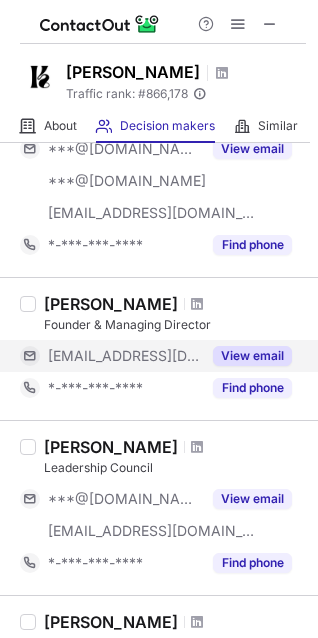 click on "View email" at bounding box center [252, 356] 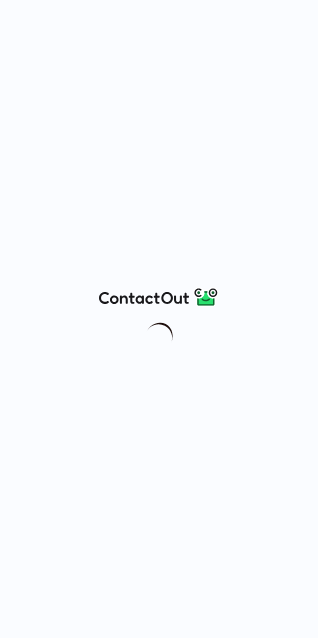 scroll, scrollTop: 0, scrollLeft: 0, axis: both 